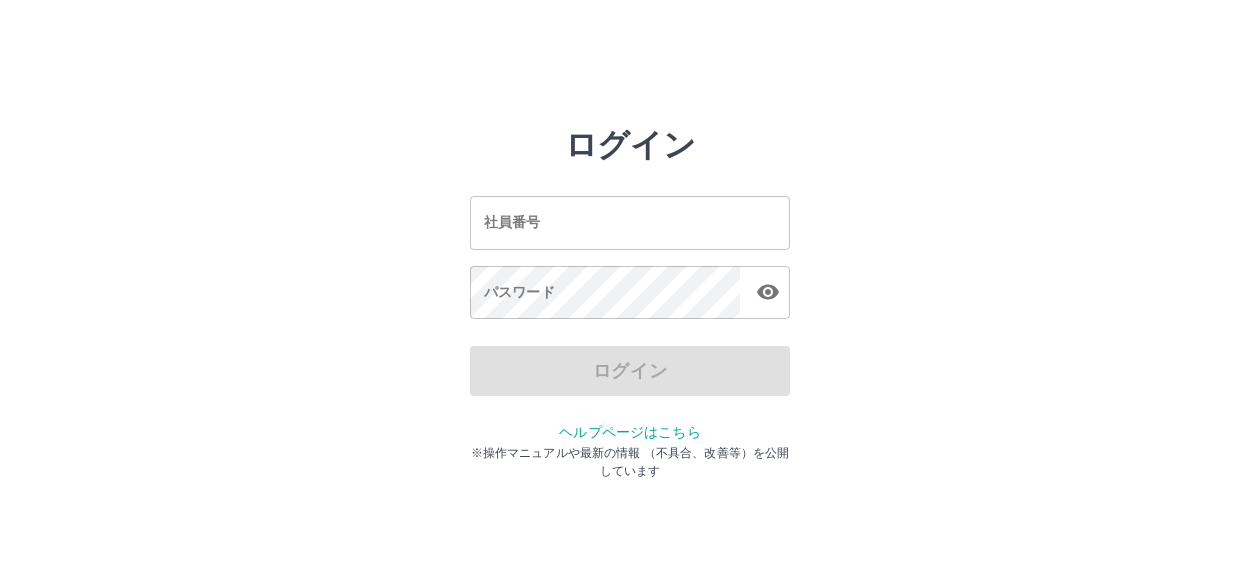 scroll, scrollTop: 0, scrollLeft: 0, axis: both 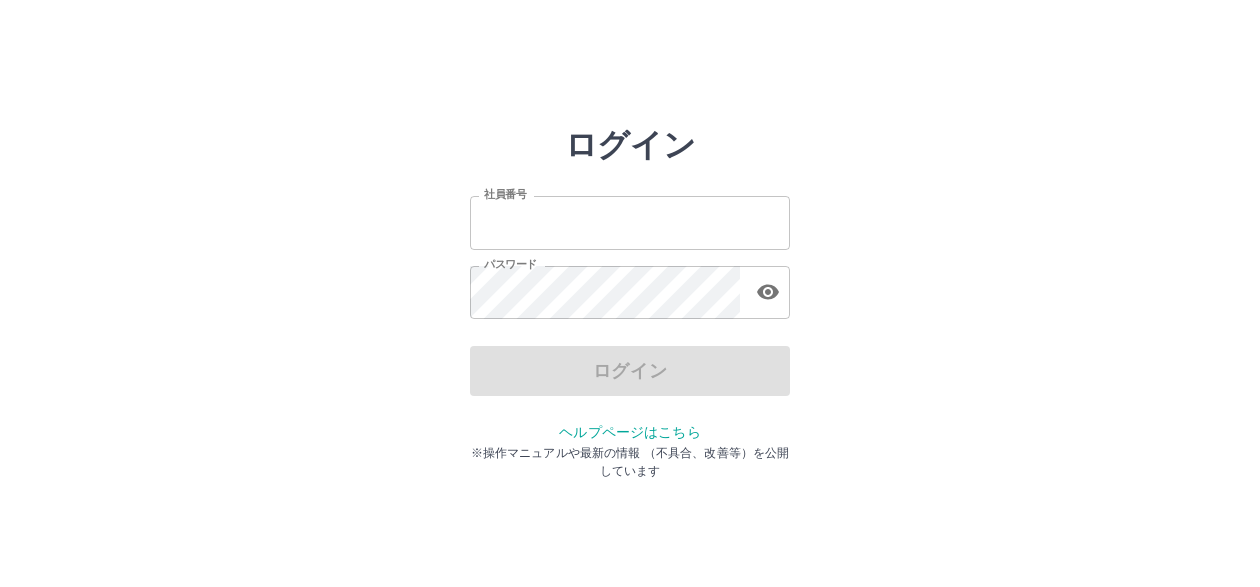 type on "*******" 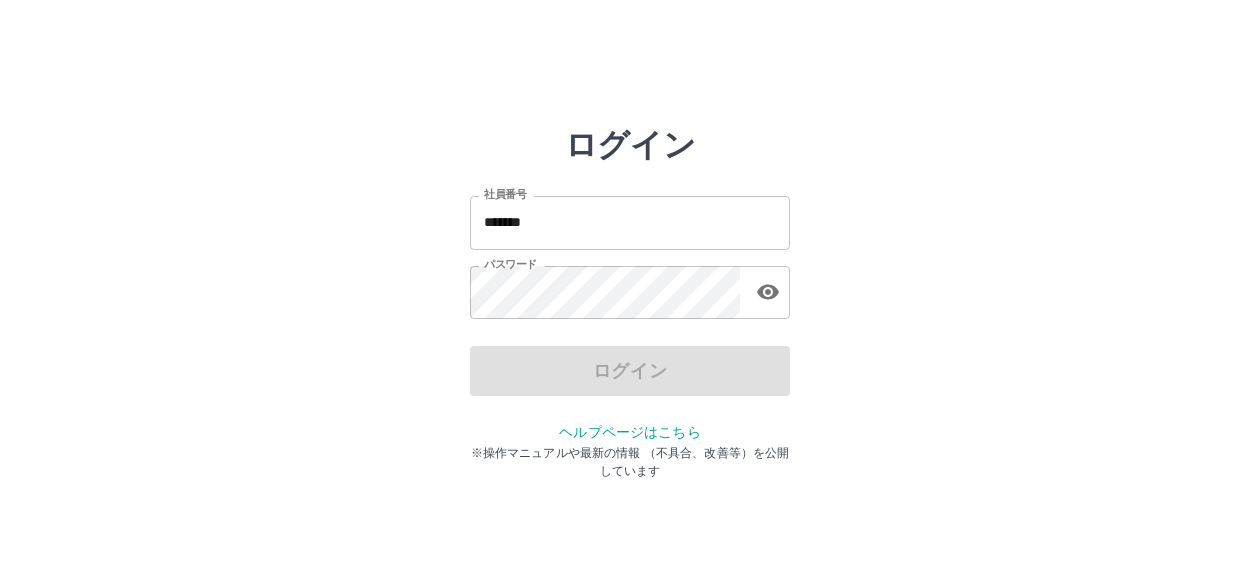 click on "ログイン" at bounding box center (630, 371) 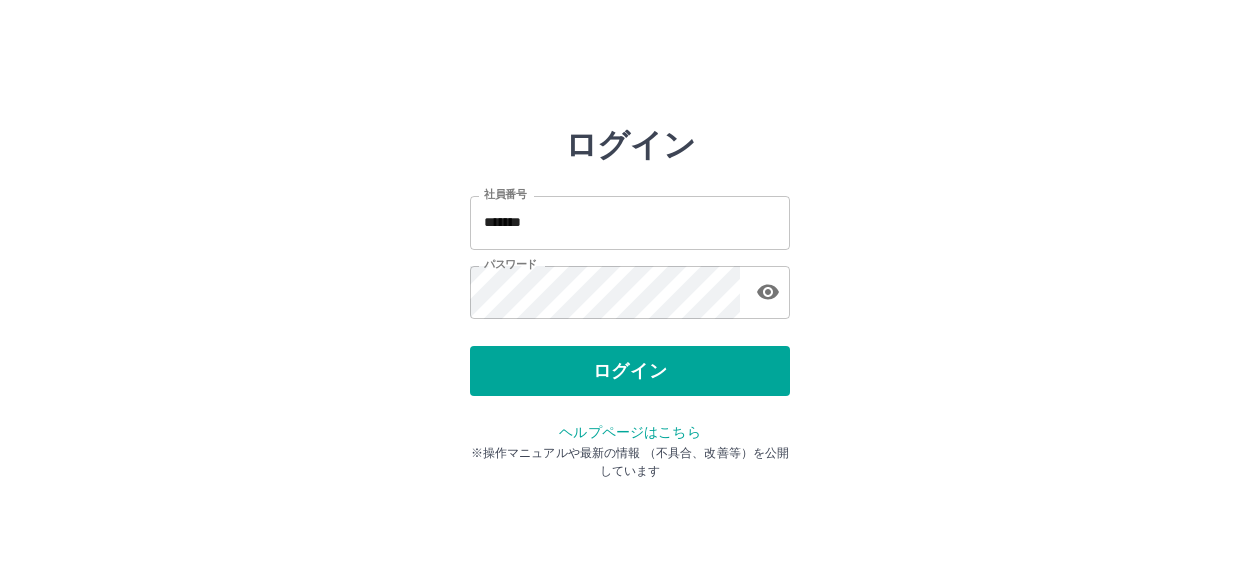 click on "ログイン" at bounding box center (630, 371) 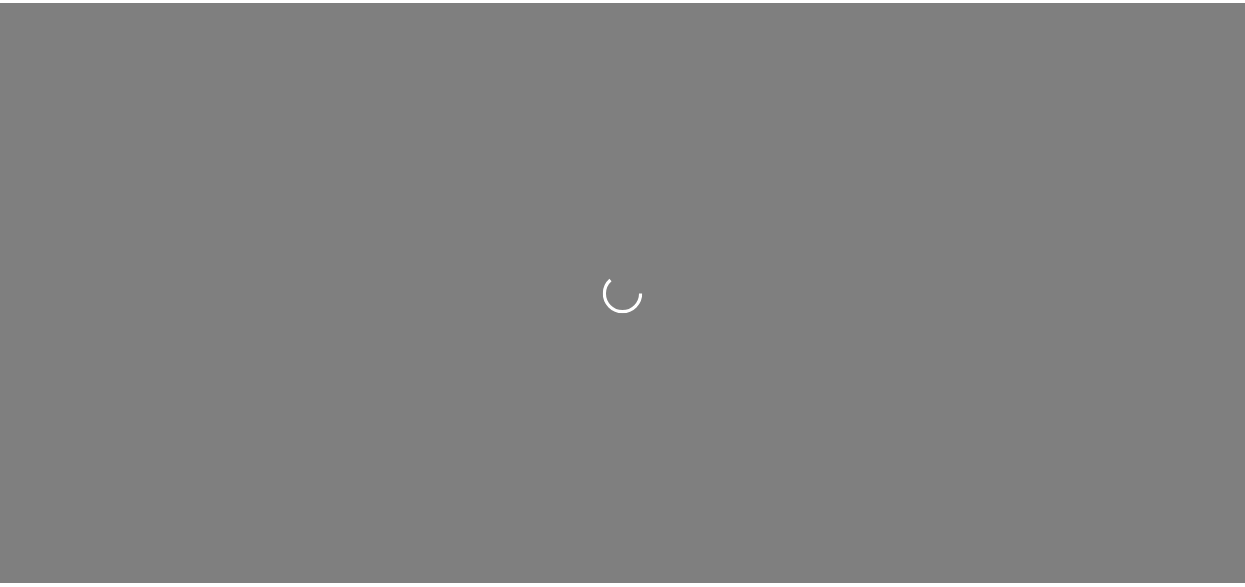 scroll, scrollTop: 0, scrollLeft: 0, axis: both 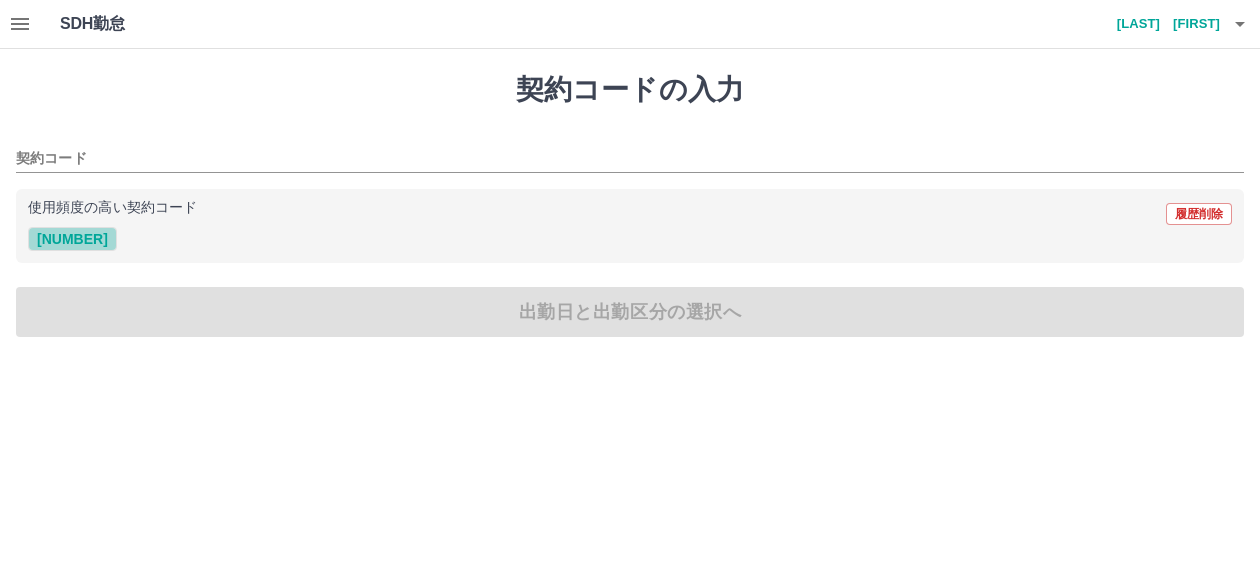 click on "[NUMBER]" at bounding box center [72, 239] 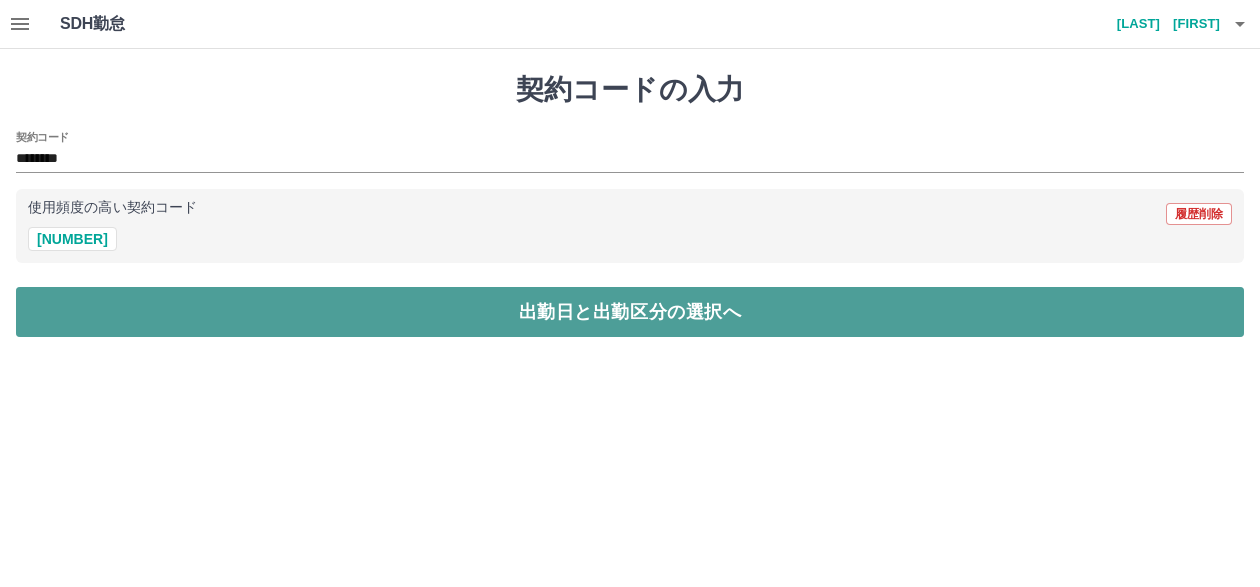 click on "出勤日と出勤区分の選択へ" at bounding box center (630, 312) 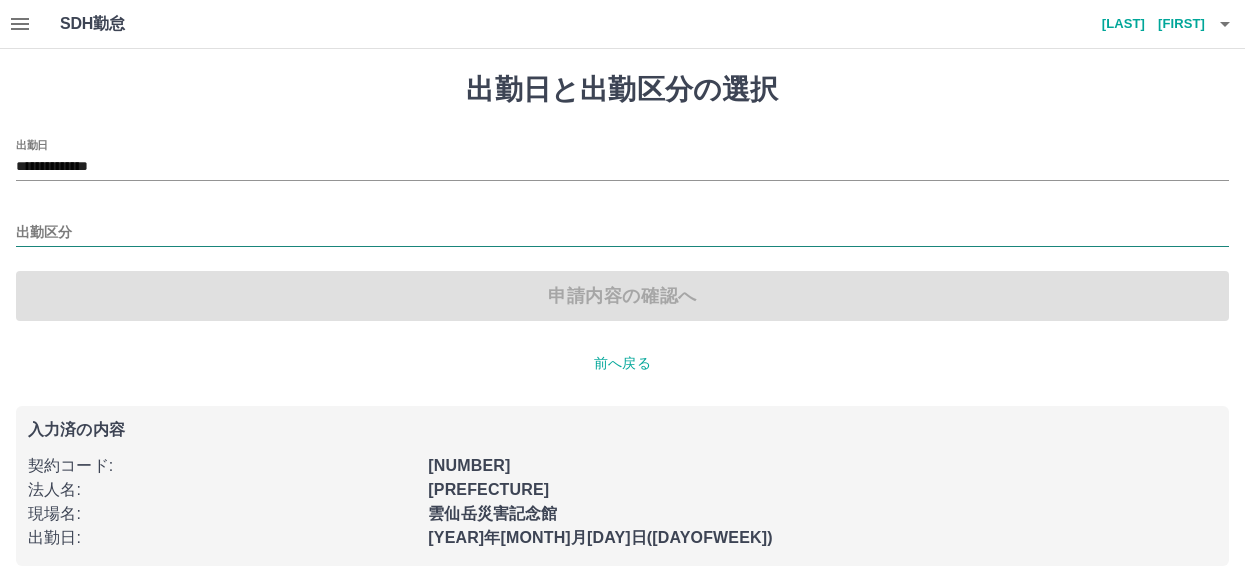 click on "出勤区分" at bounding box center (622, 233) 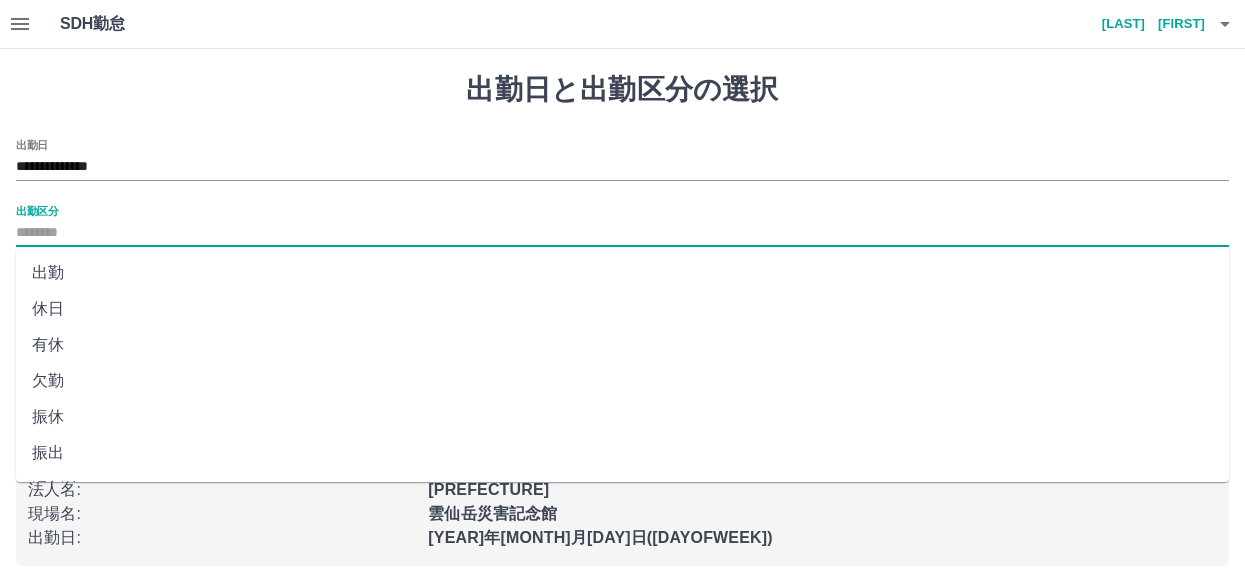 click on "出勤" at bounding box center (622, 273) 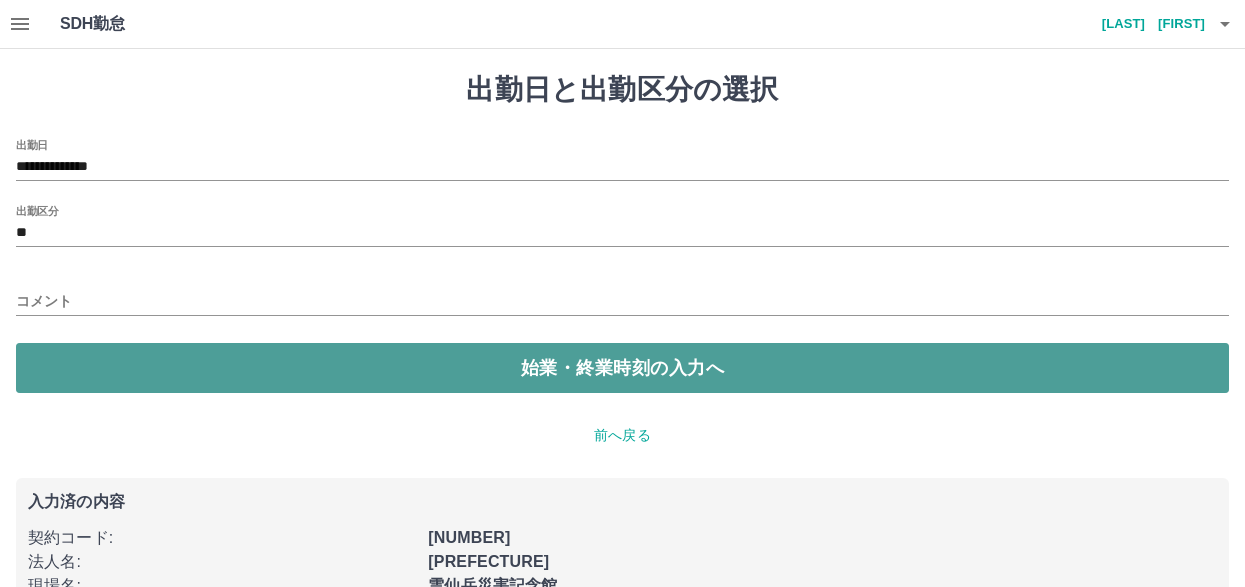 click on "始業・終業時刻の入力へ" at bounding box center [622, 368] 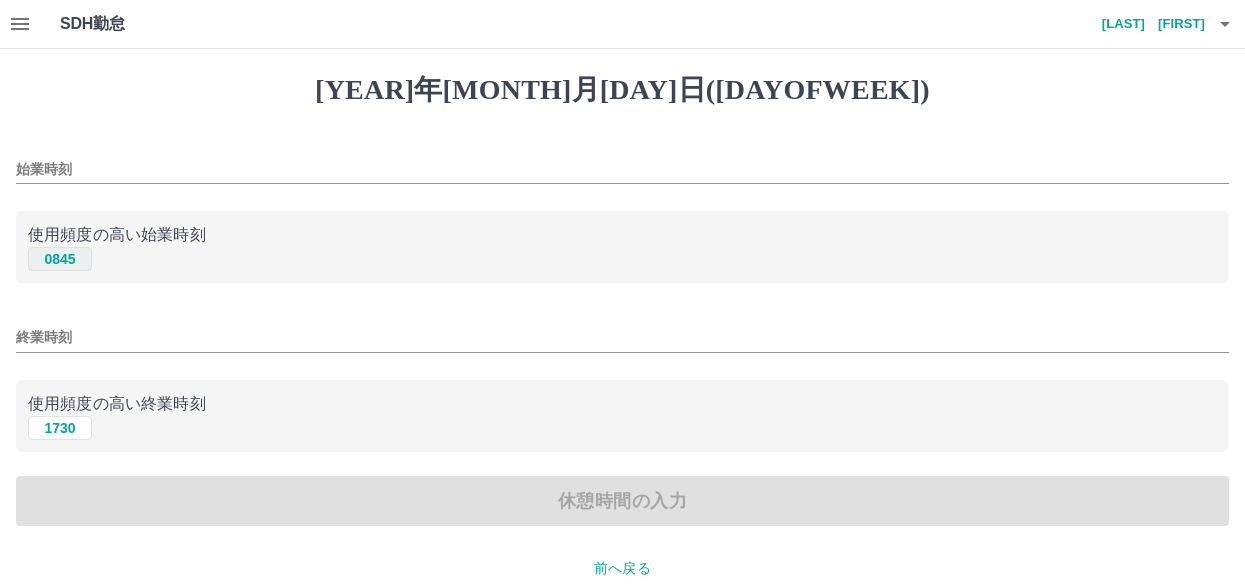 click on "0845" at bounding box center (60, 259) 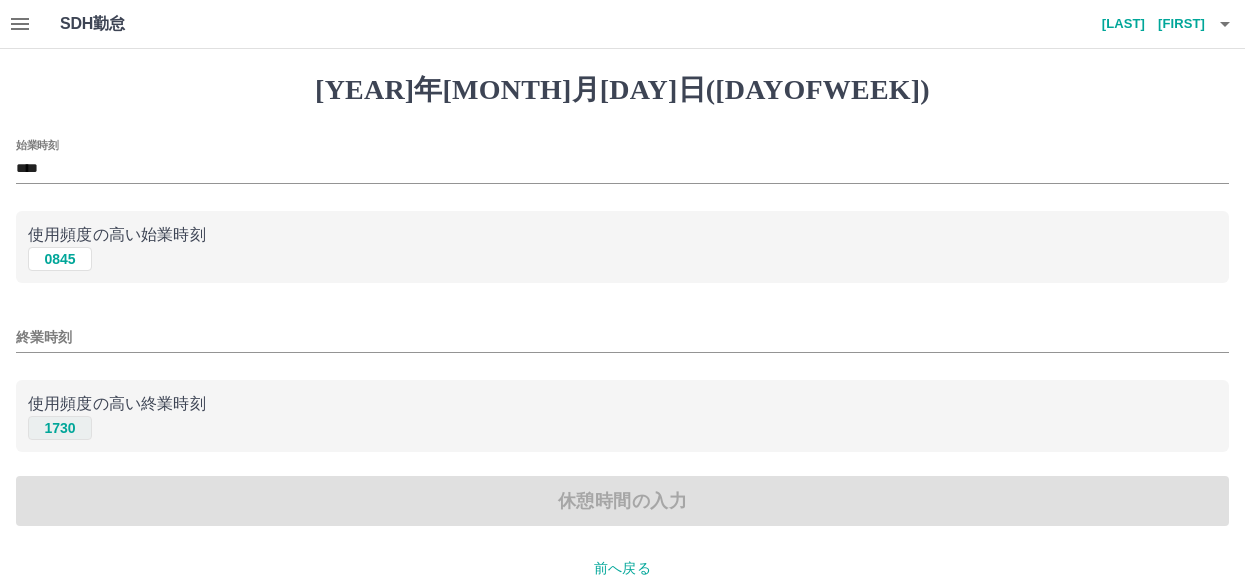 click on "1730" at bounding box center [60, 259] 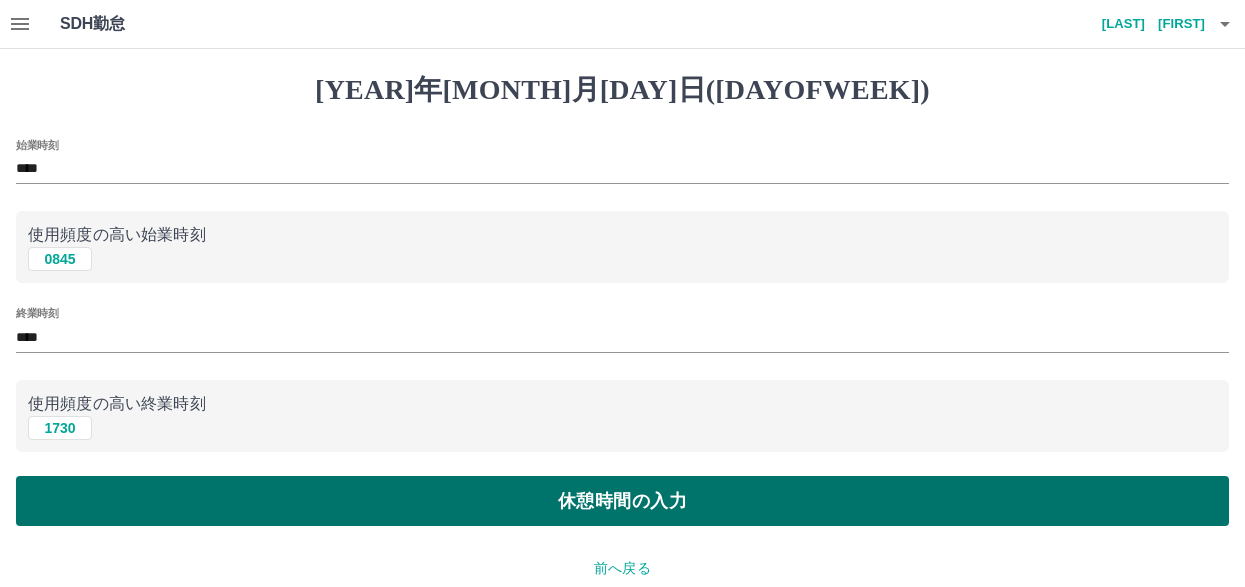 click on "休憩時間の入力" at bounding box center (622, 501) 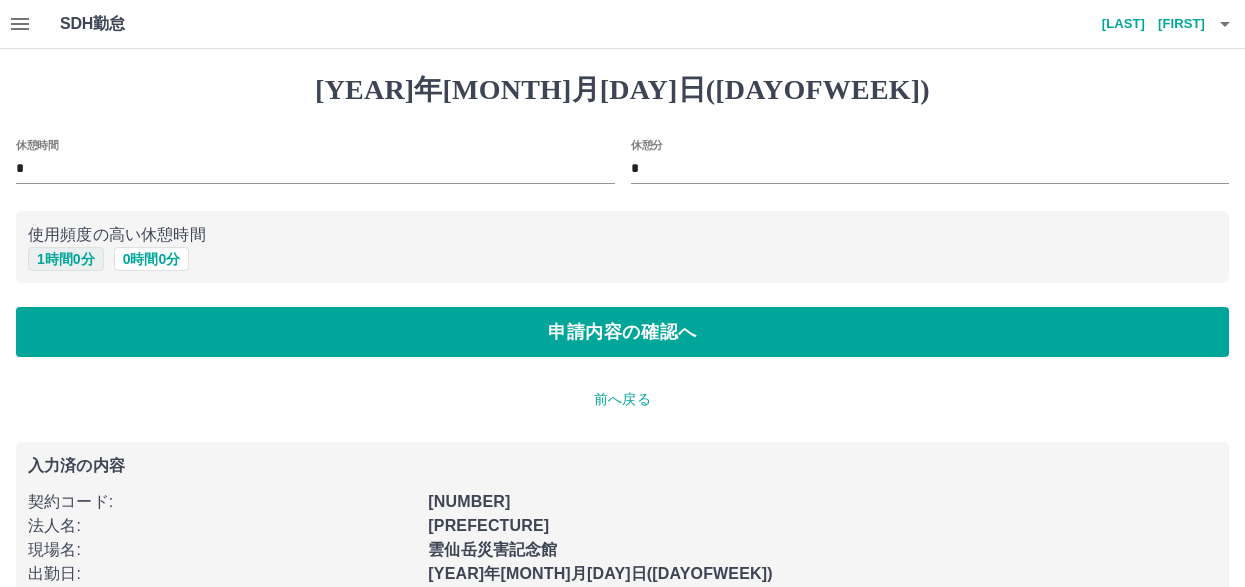 click on "1 時間 0 分" at bounding box center [66, 259] 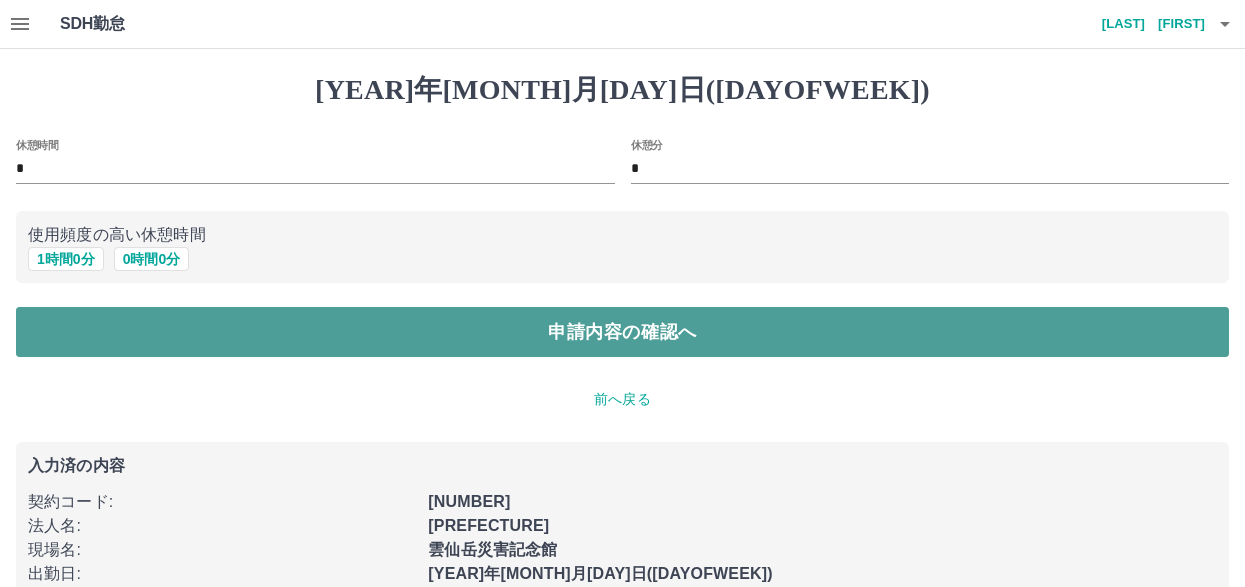 click on "申請内容の確認へ" at bounding box center (622, 332) 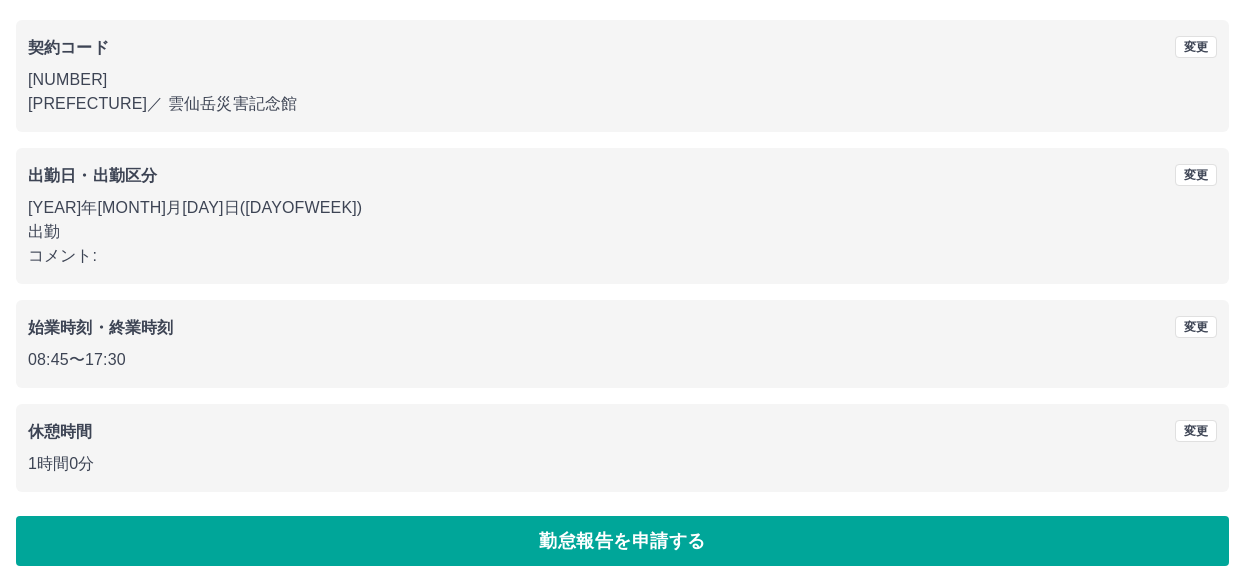 scroll, scrollTop: 162, scrollLeft: 0, axis: vertical 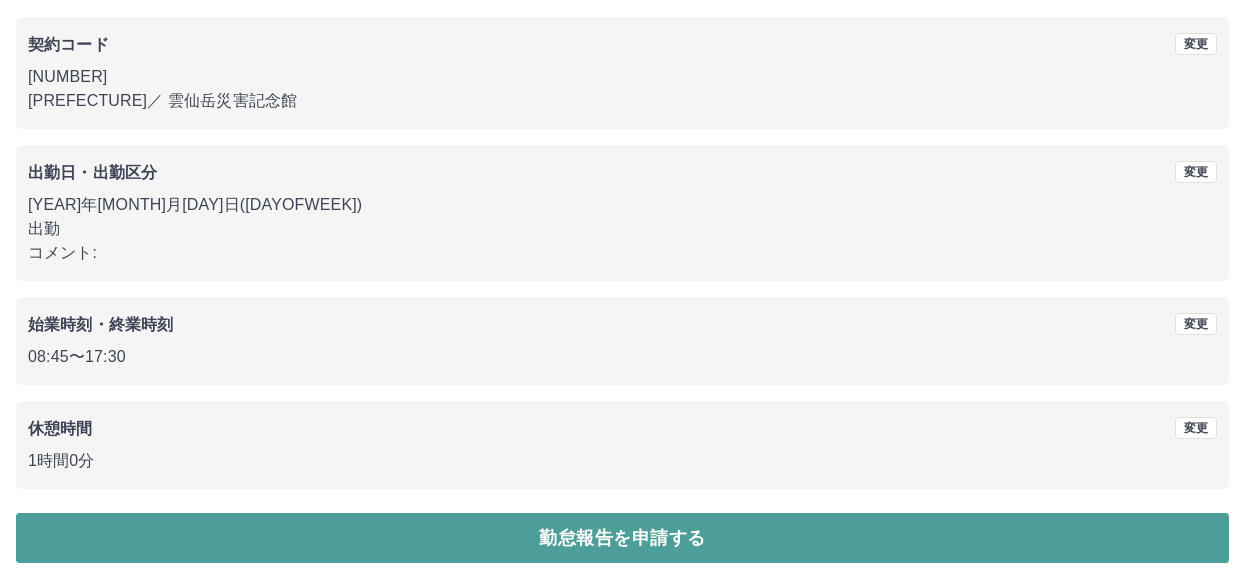 click on "勤怠報告を申請する" at bounding box center (622, 538) 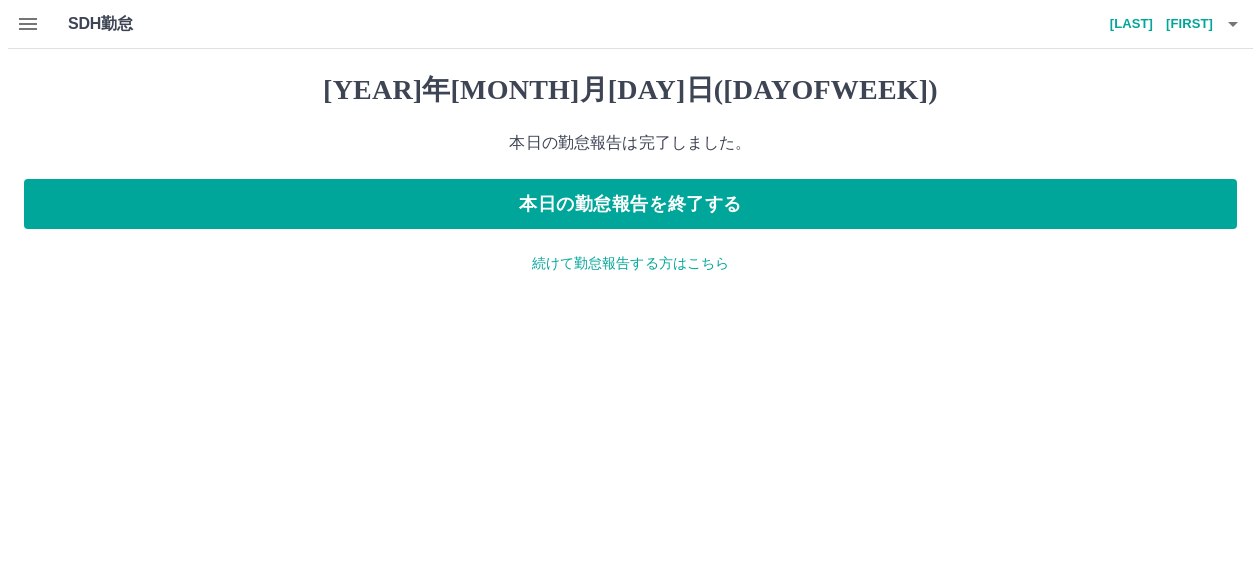 scroll, scrollTop: 0, scrollLeft: 0, axis: both 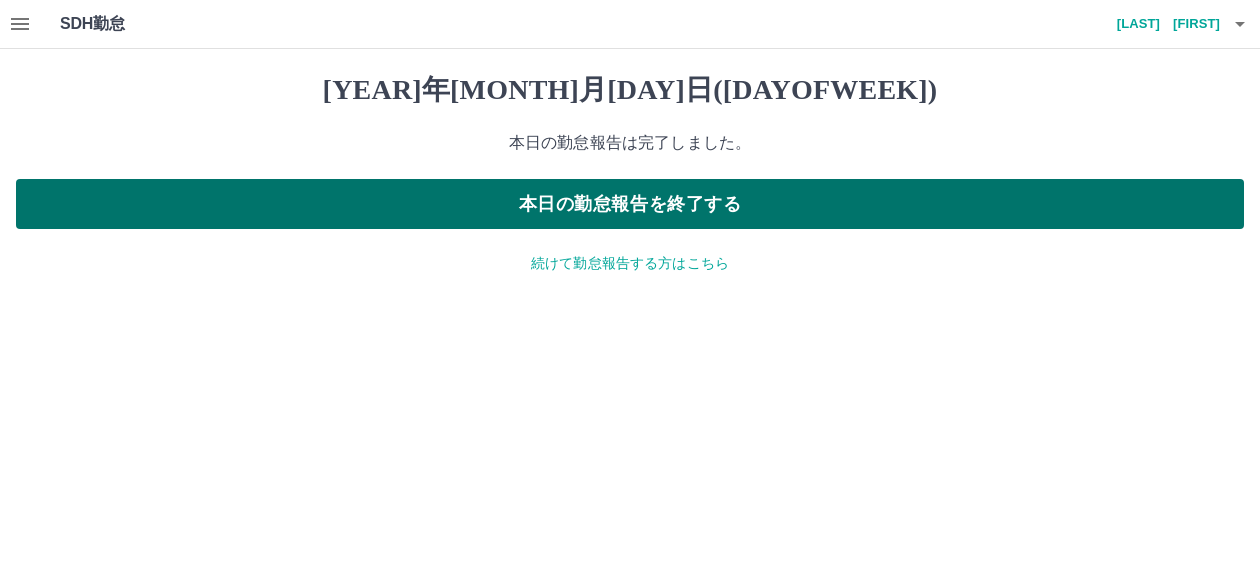 click on "本日の勤怠報告を終了する" at bounding box center [630, 204] 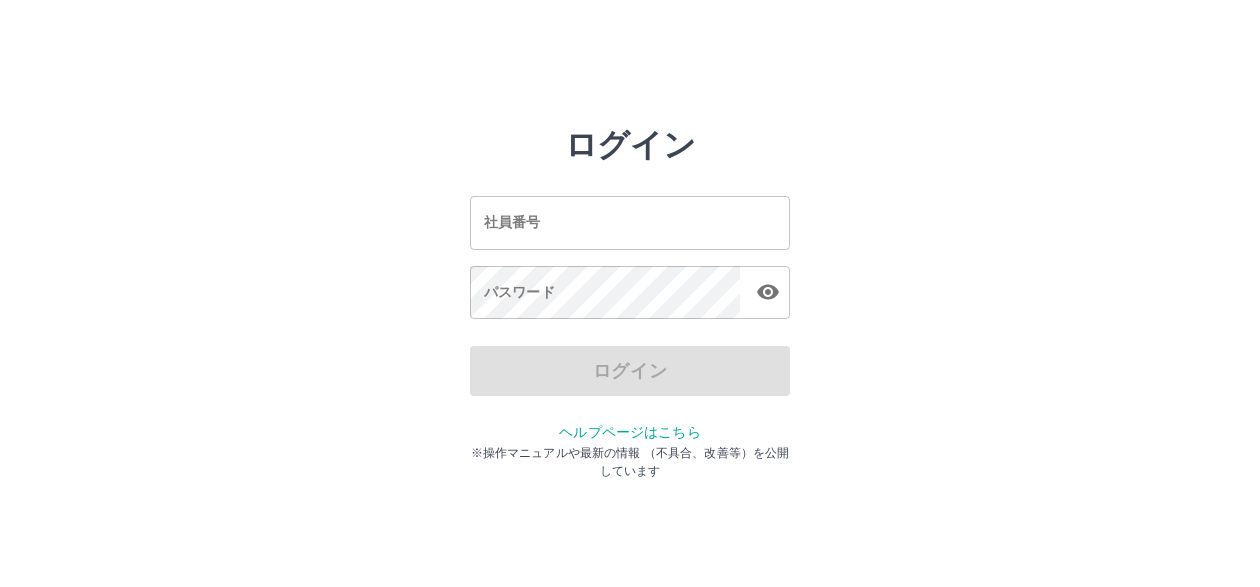 scroll, scrollTop: 0, scrollLeft: 0, axis: both 